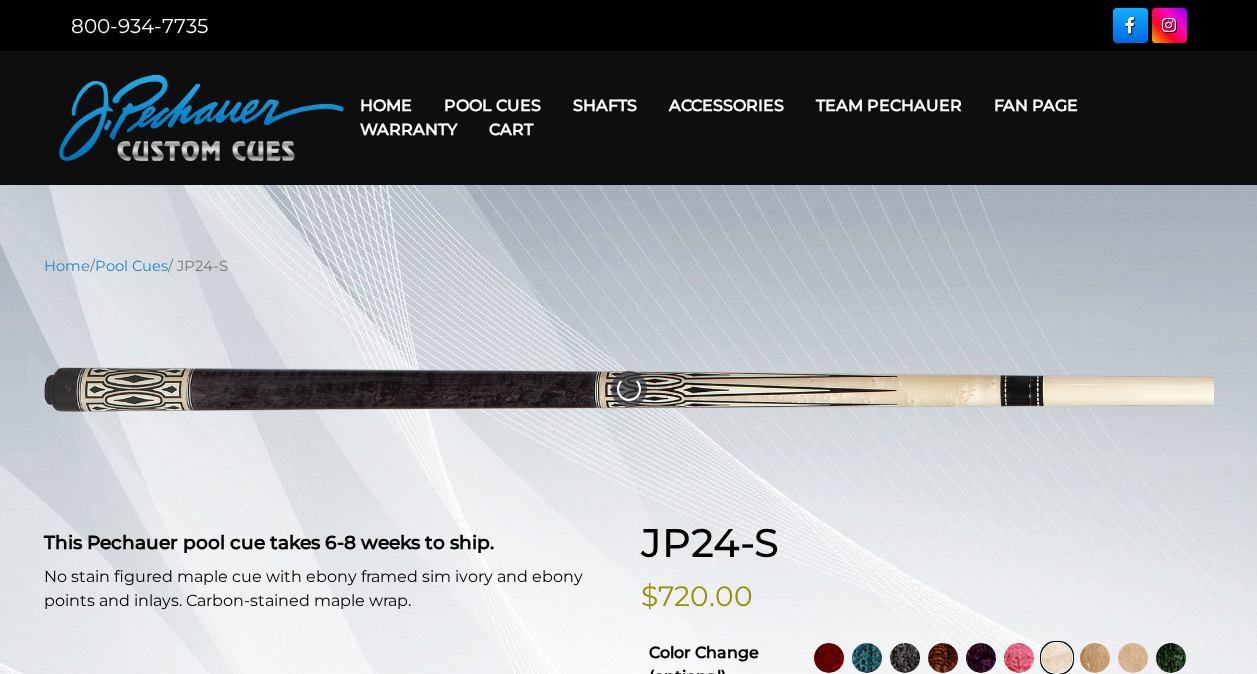 select on "********" 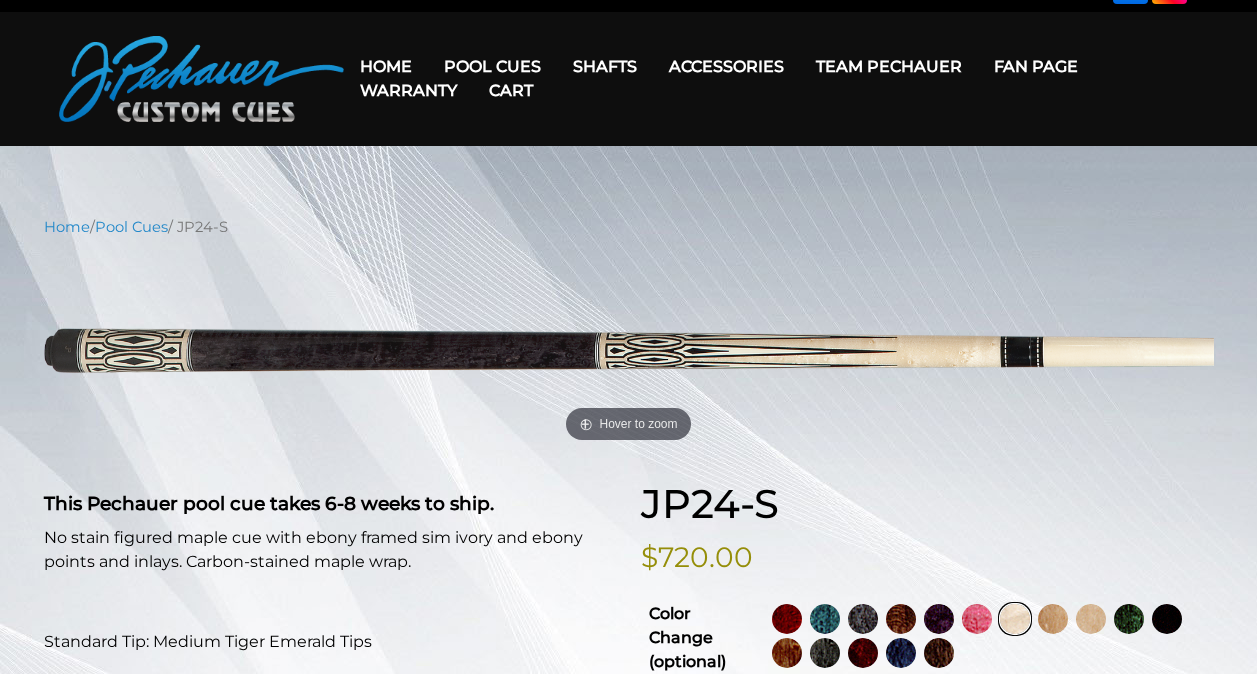 scroll, scrollTop: 0, scrollLeft: 0, axis: both 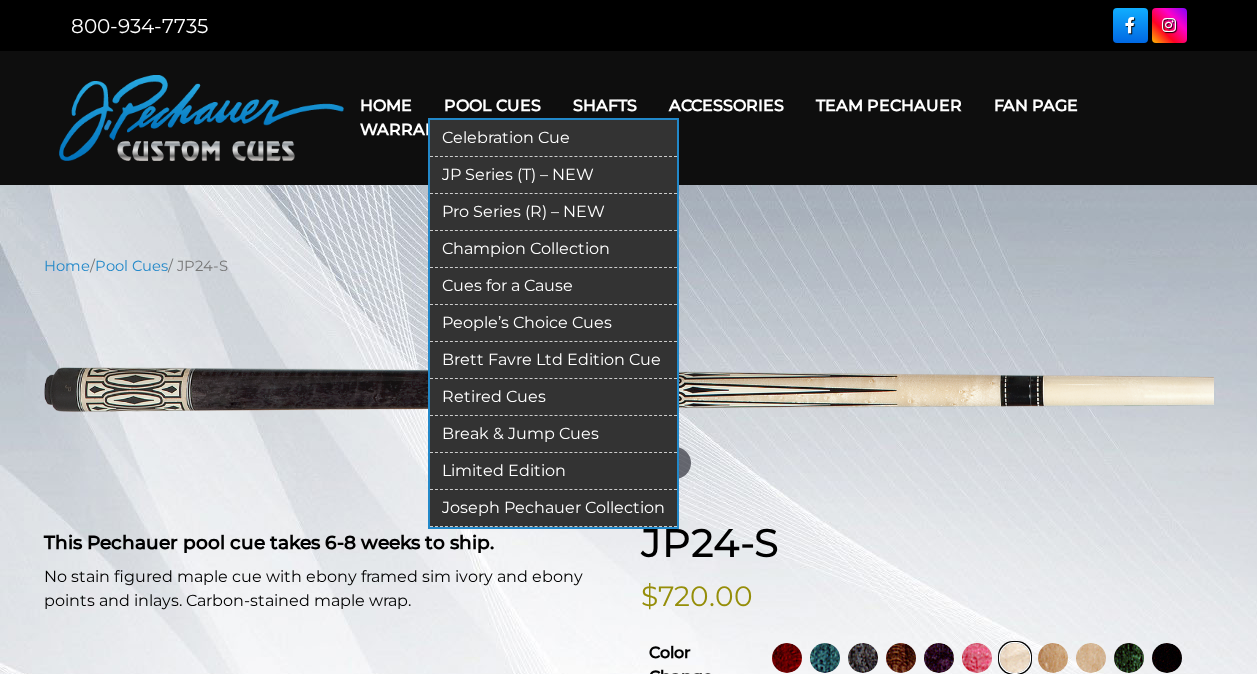 click on "Pool Cues" at bounding box center (492, 105) 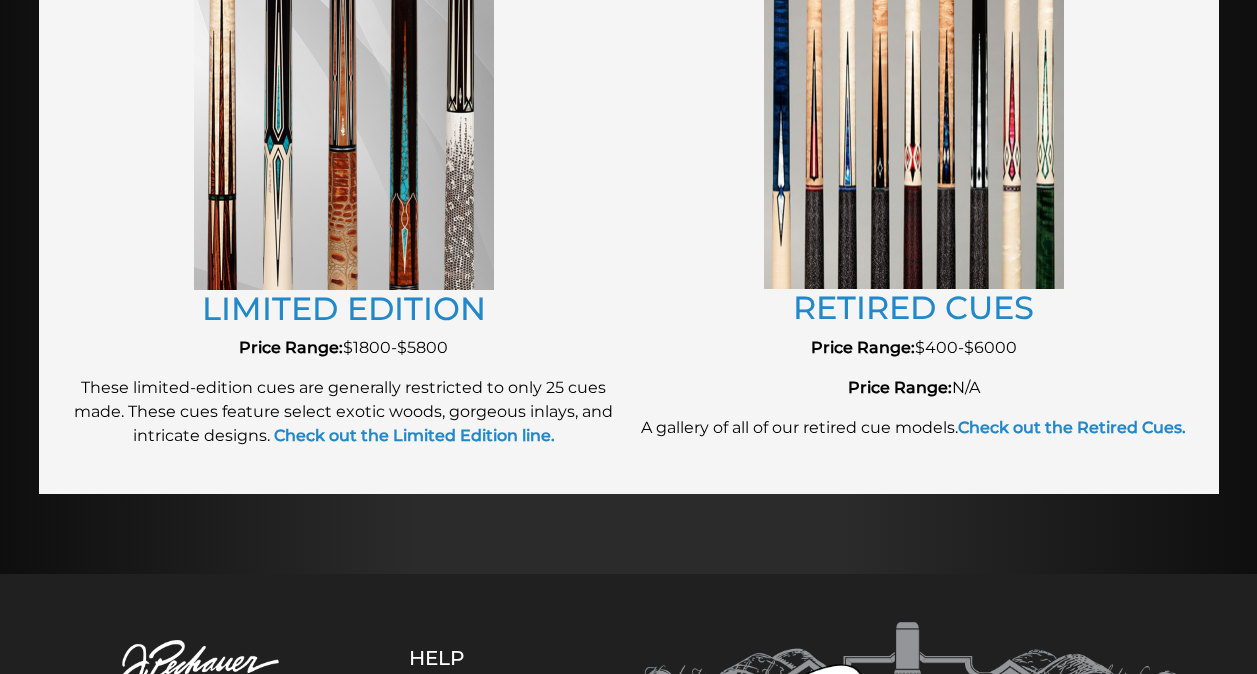 scroll, scrollTop: 2300, scrollLeft: 0, axis: vertical 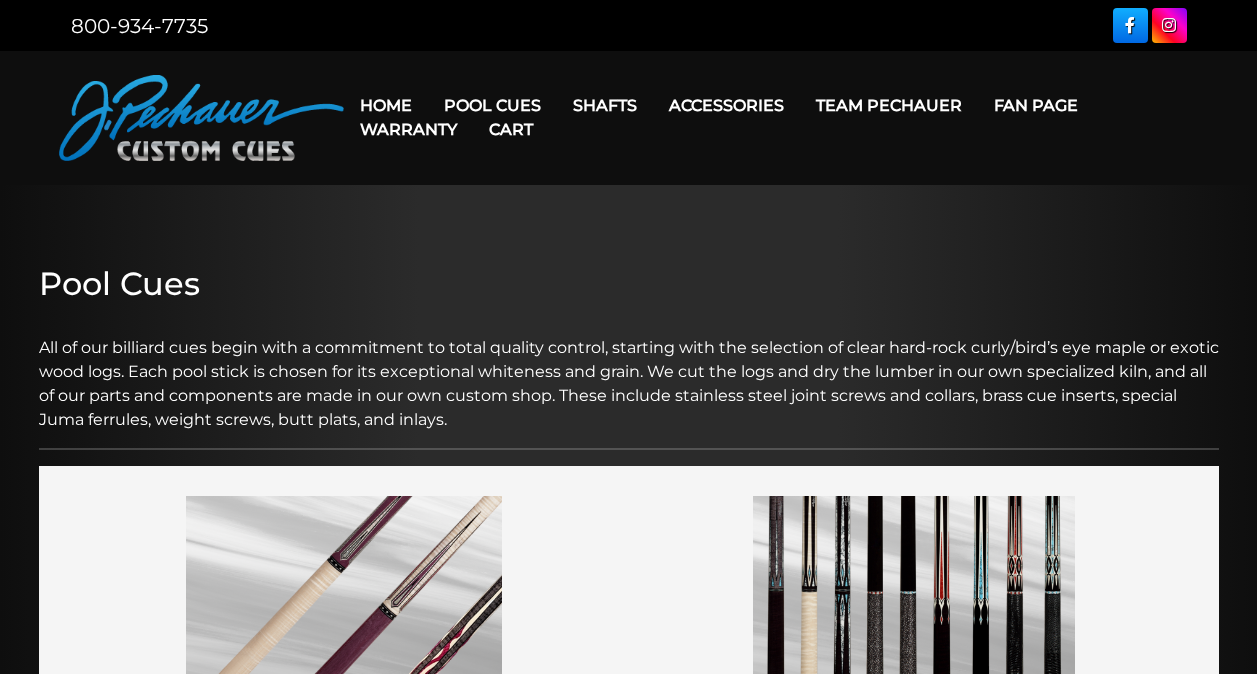 click on "Team Pechauer" at bounding box center [889, 105] 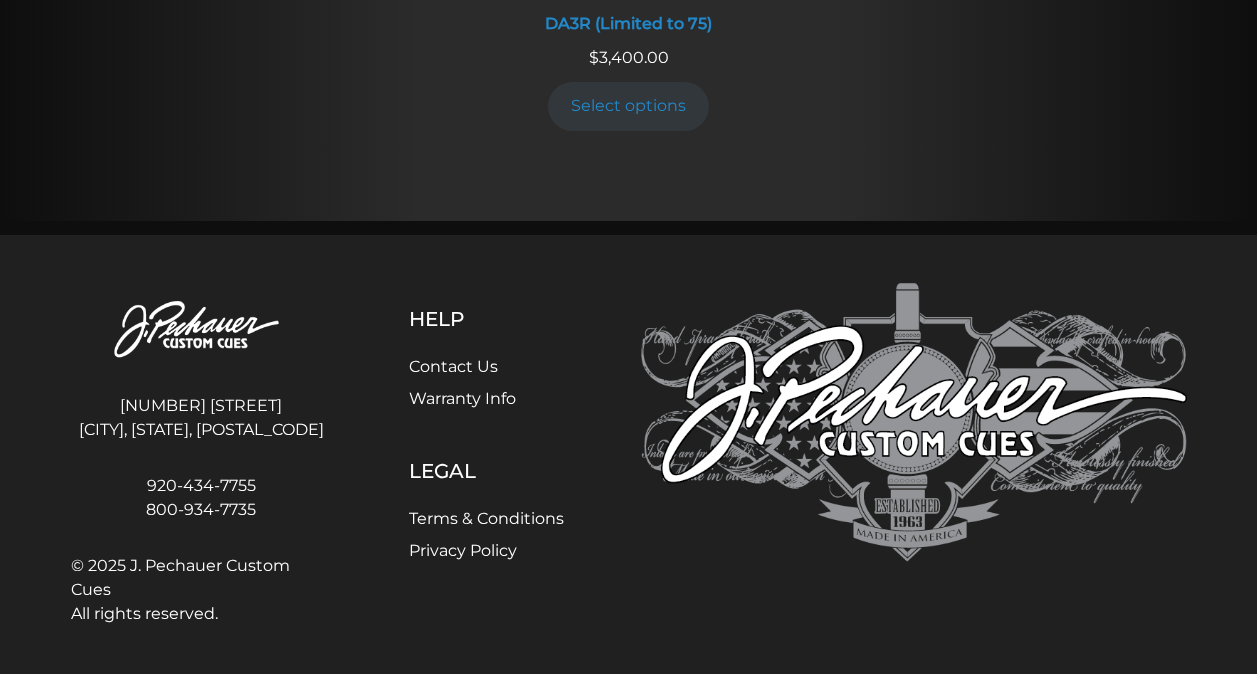 scroll, scrollTop: 3942, scrollLeft: 0, axis: vertical 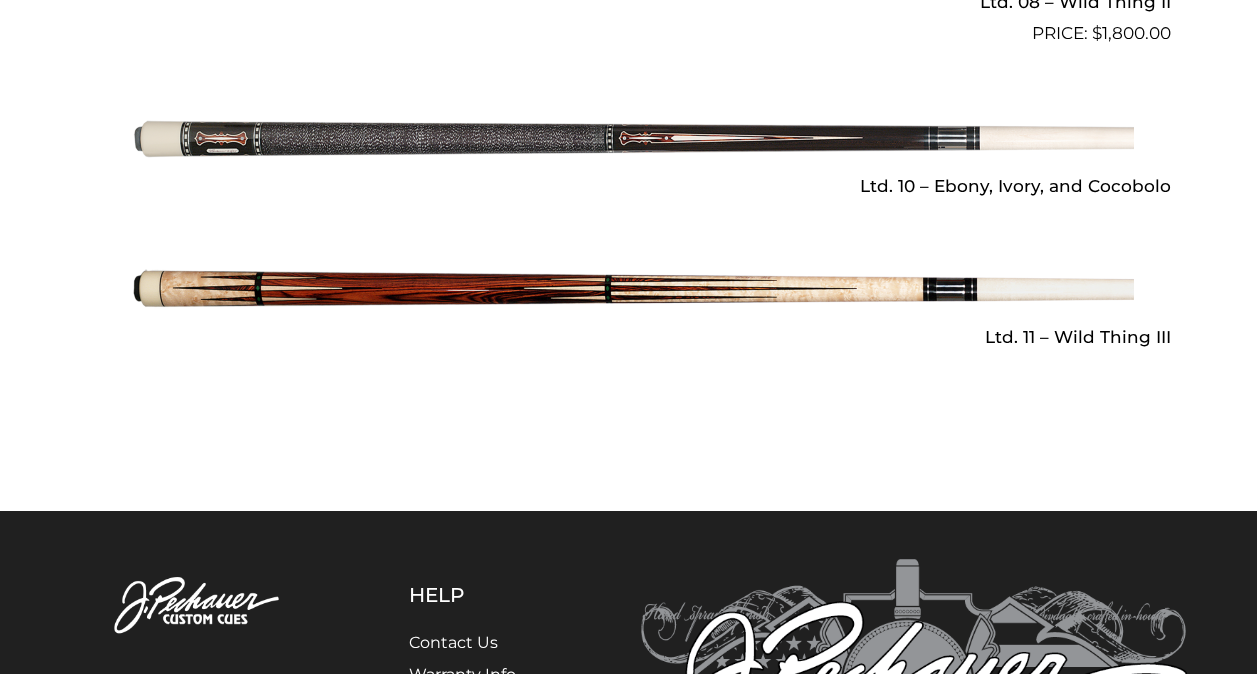 click at bounding box center (629, 289) 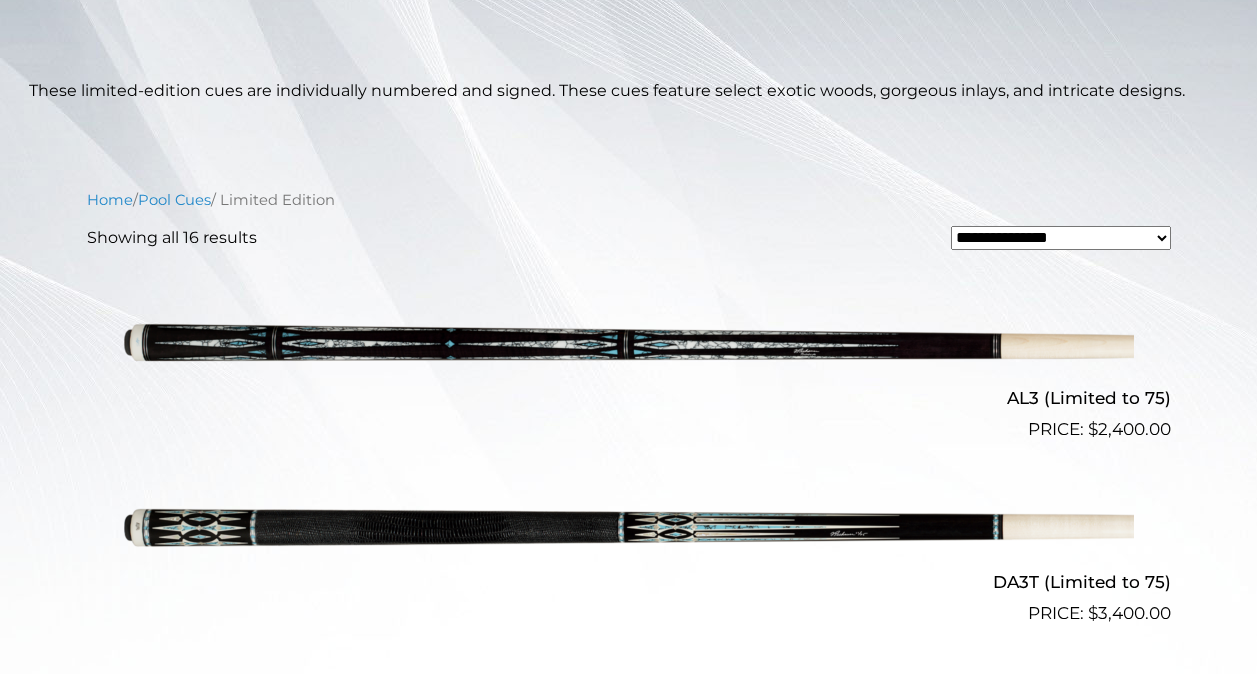 scroll, scrollTop: 0, scrollLeft: 0, axis: both 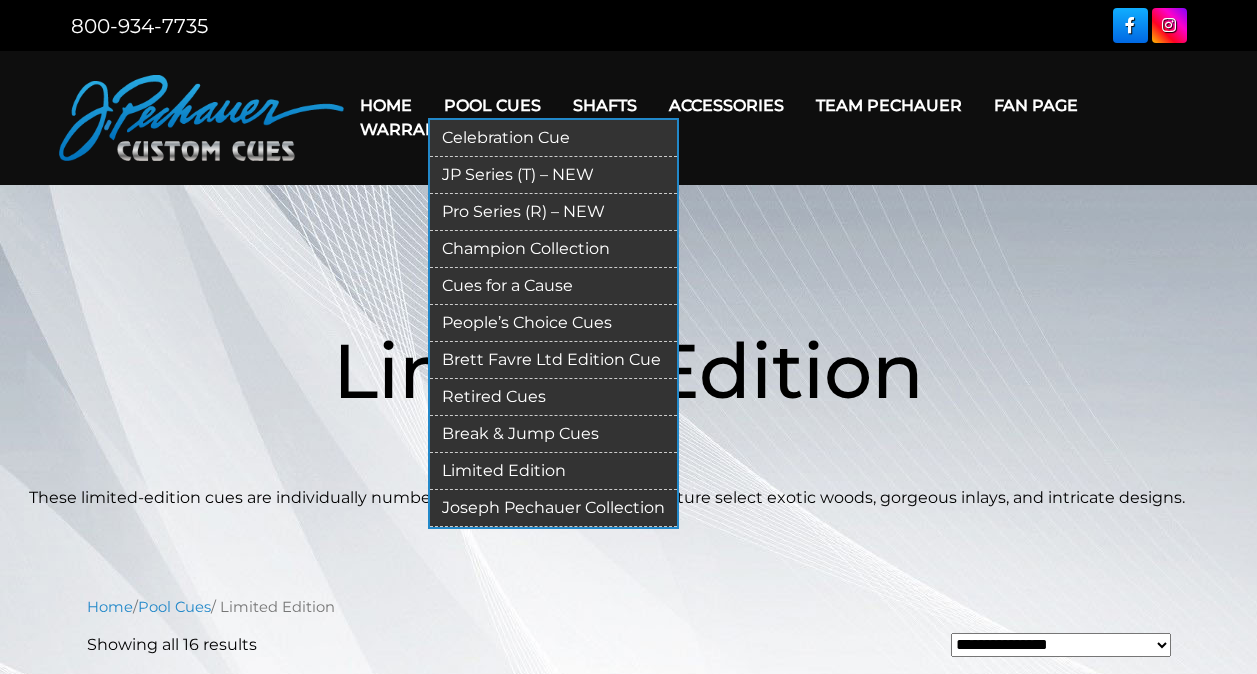 click on "Pro Series (R) – NEW" at bounding box center (553, 212) 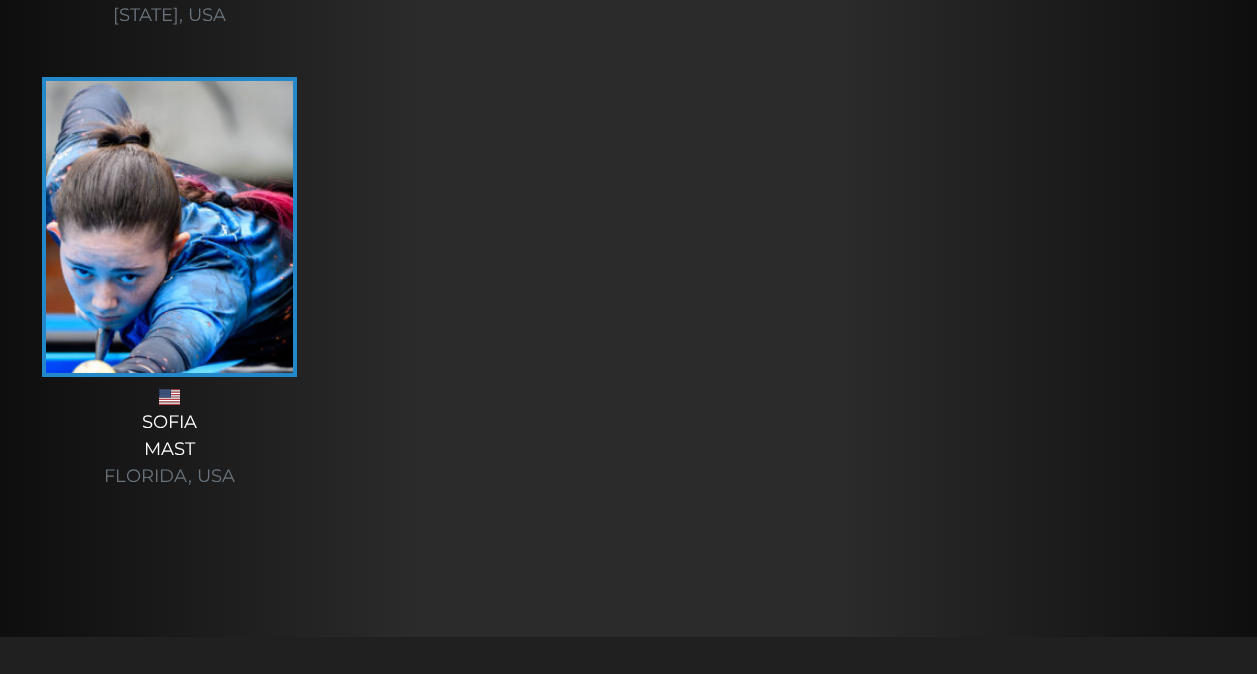 scroll, scrollTop: 7200, scrollLeft: 0, axis: vertical 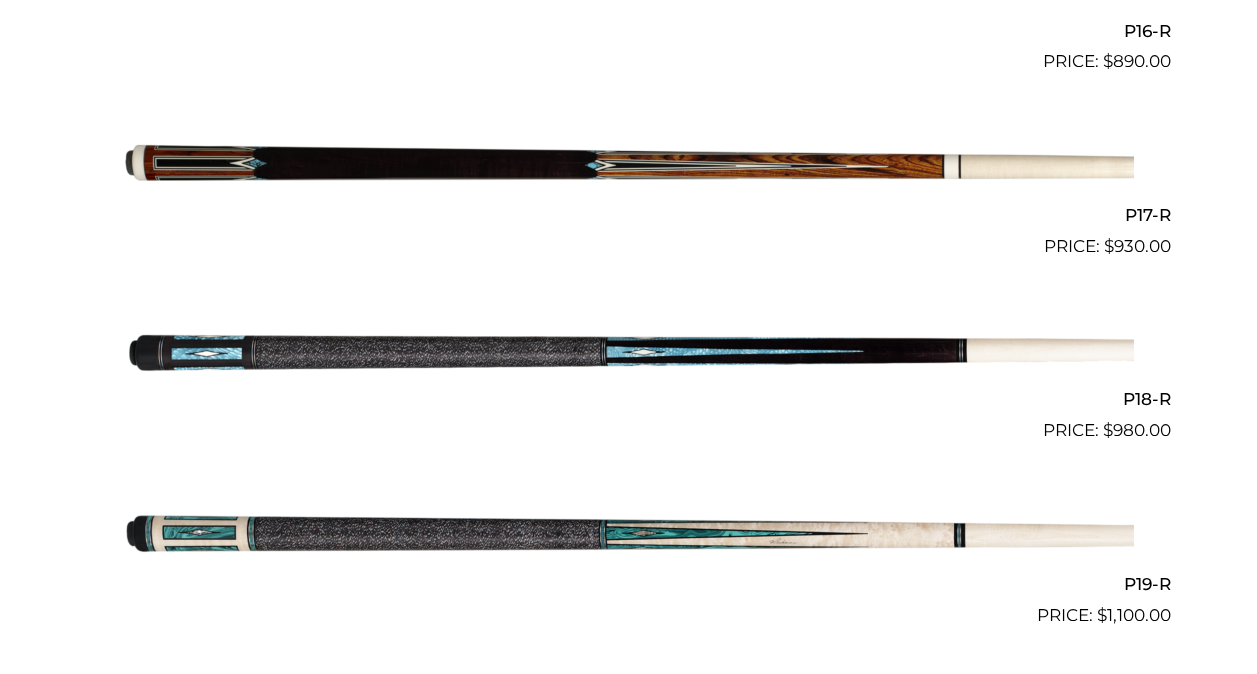 click at bounding box center [629, 167] 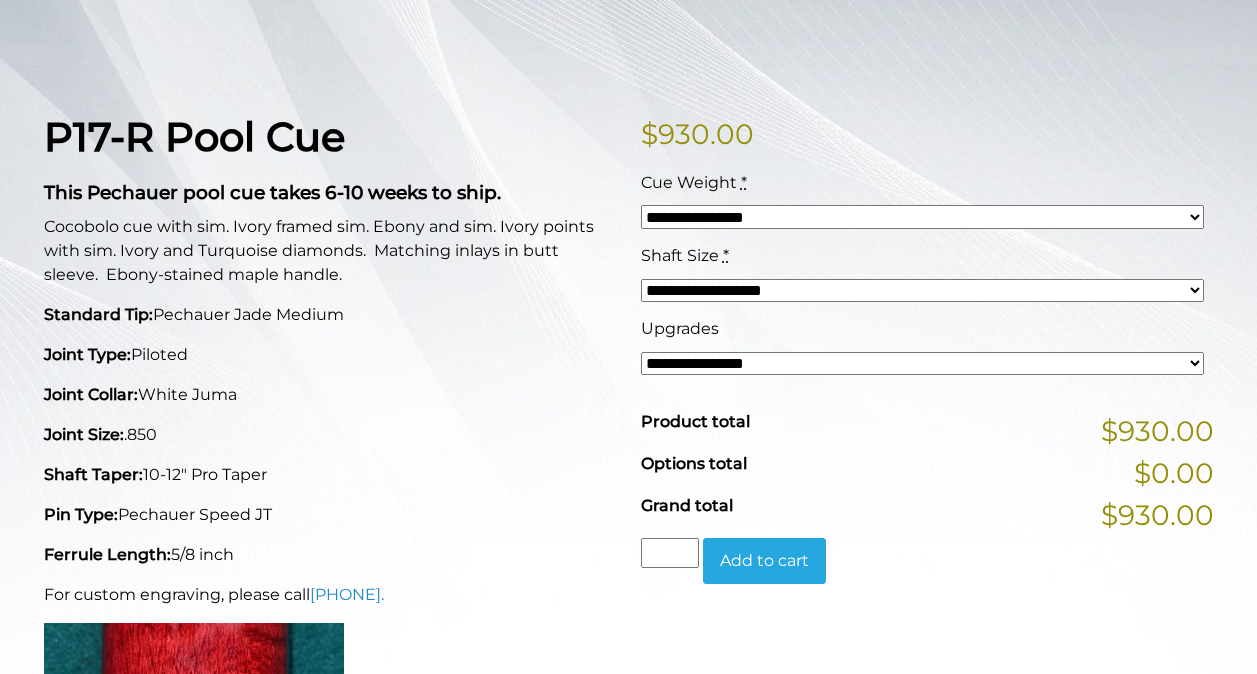 scroll, scrollTop: 400, scrollLeft: 0, axis: vertical 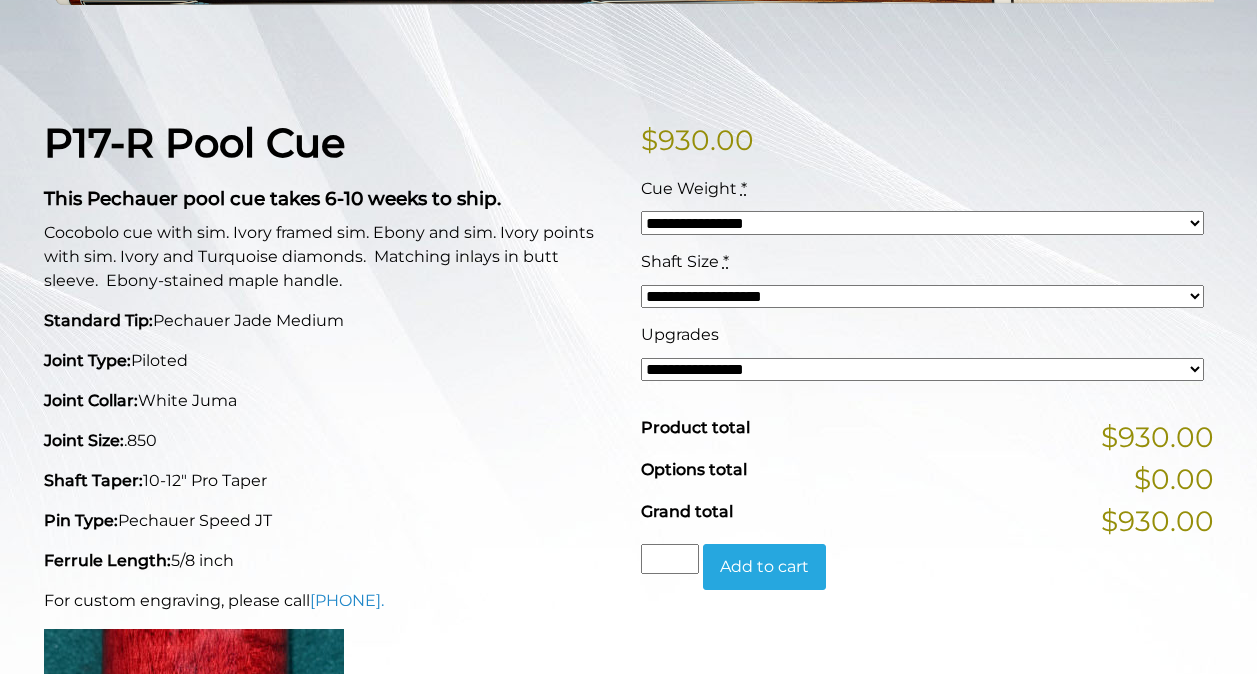 click on "**********" at bounding box center [922, 370] 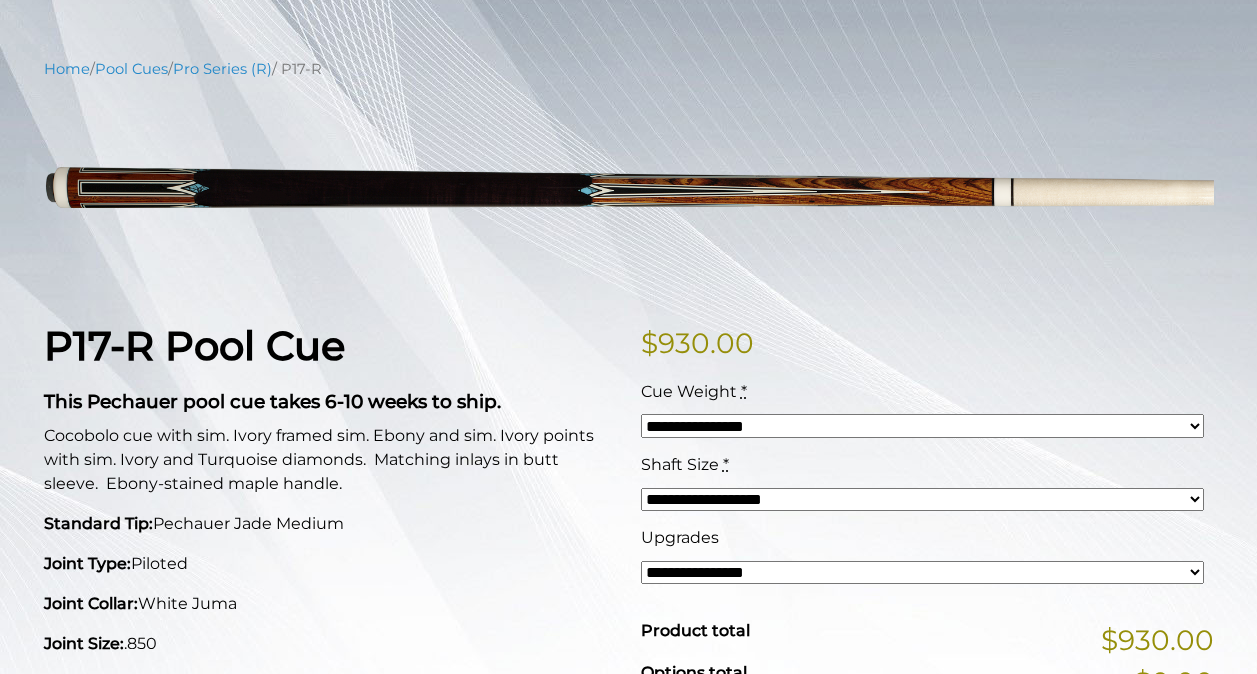 scroll, scrollTop: 200, scrollLeft: 0, axis: vertical 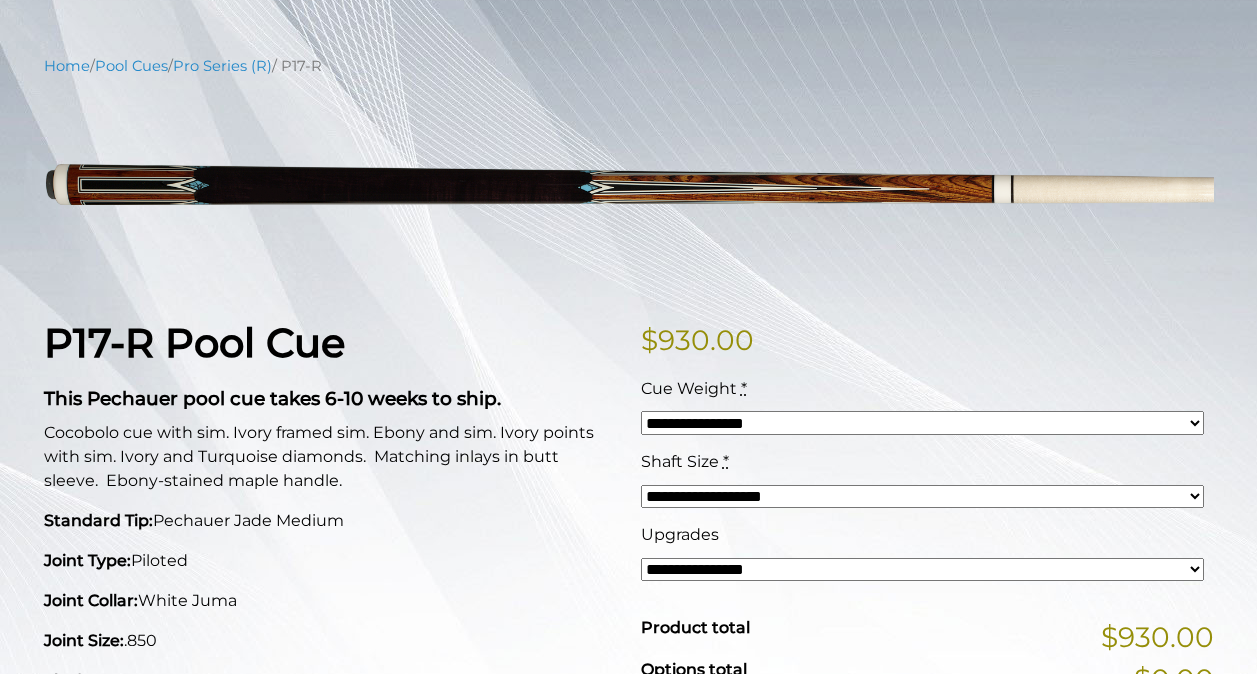 click on "**********" at bounding box center (922, 423) 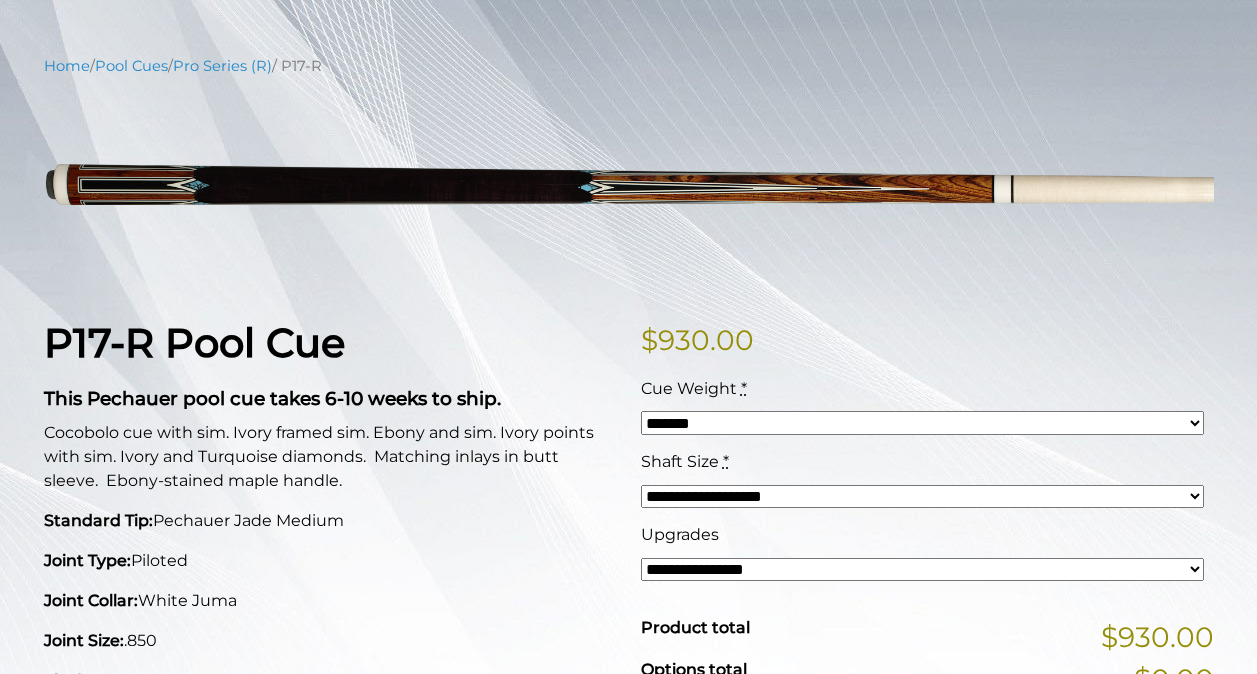 click on "**********" at bounding box center [922, 423] 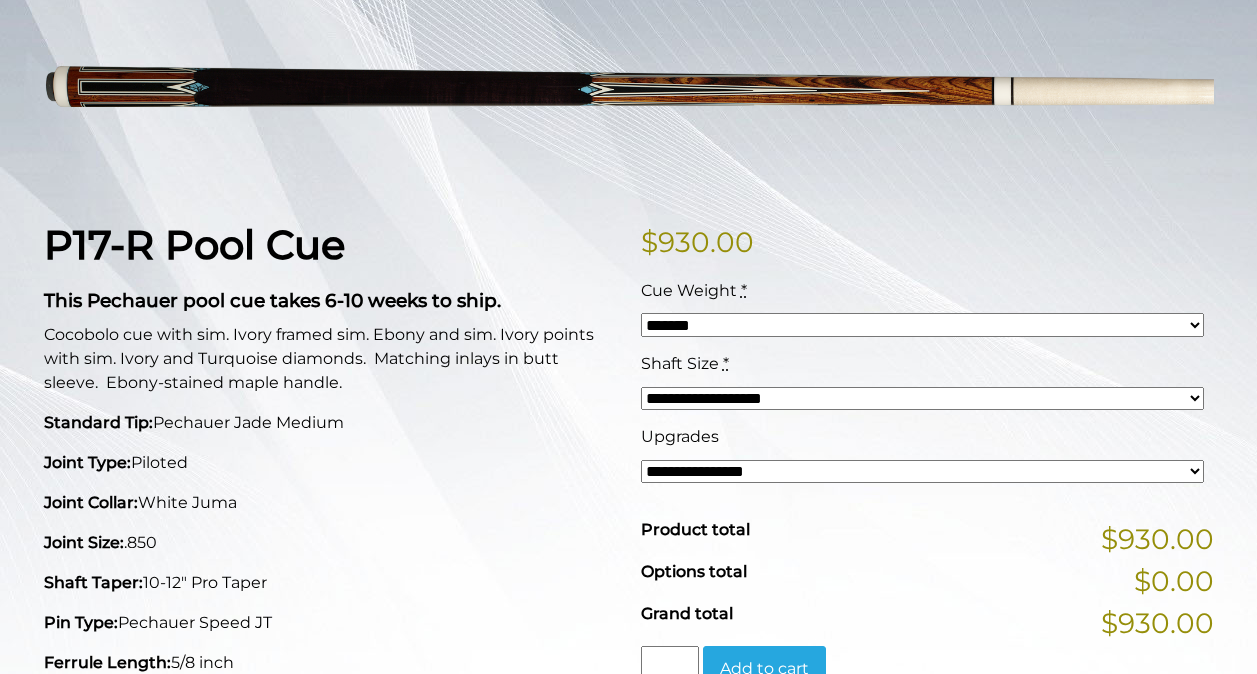 scroll, scrollTop: 300, scrollLeft: 0, axis: vertical 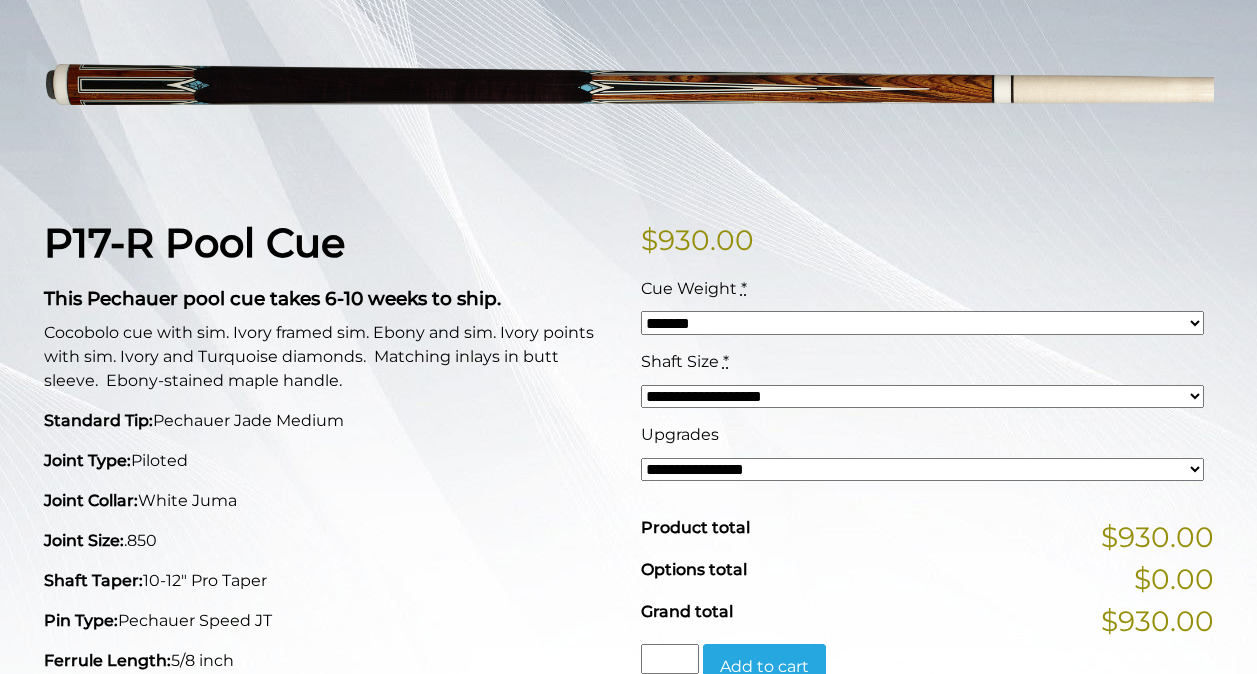 click on "**********" at bounding box center [922, 397] 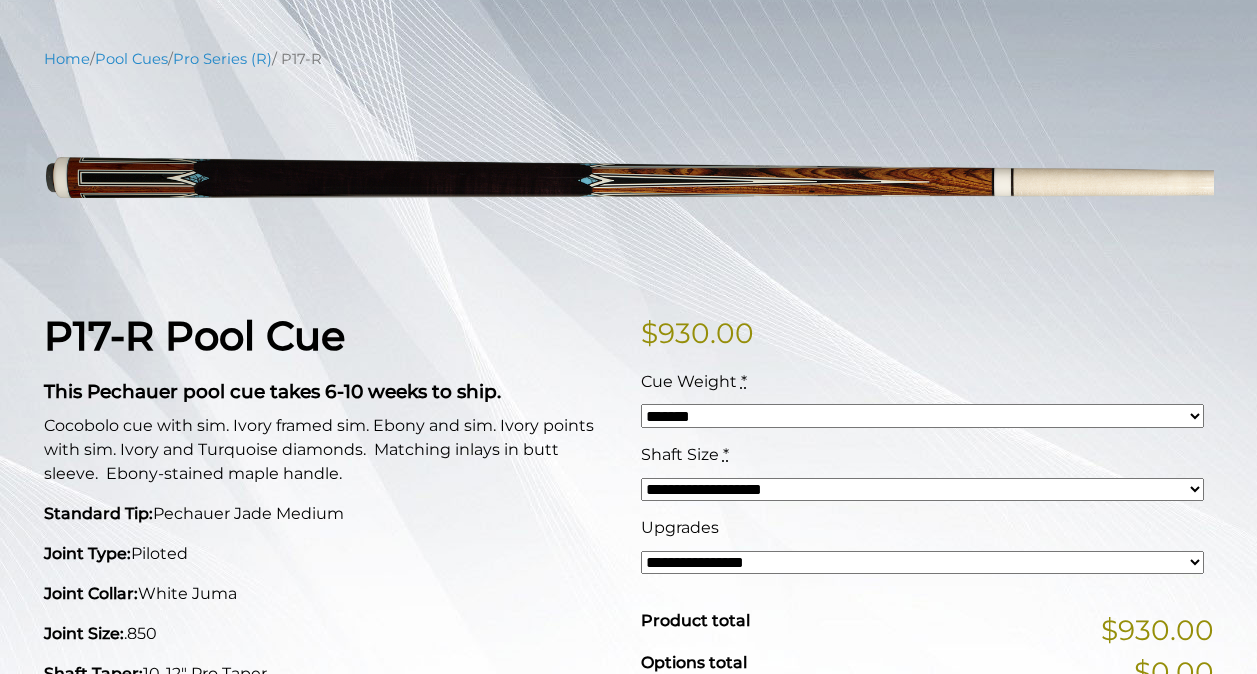 scroll, scrollTop: 200, scrollLeft: 0, axis: vertical 